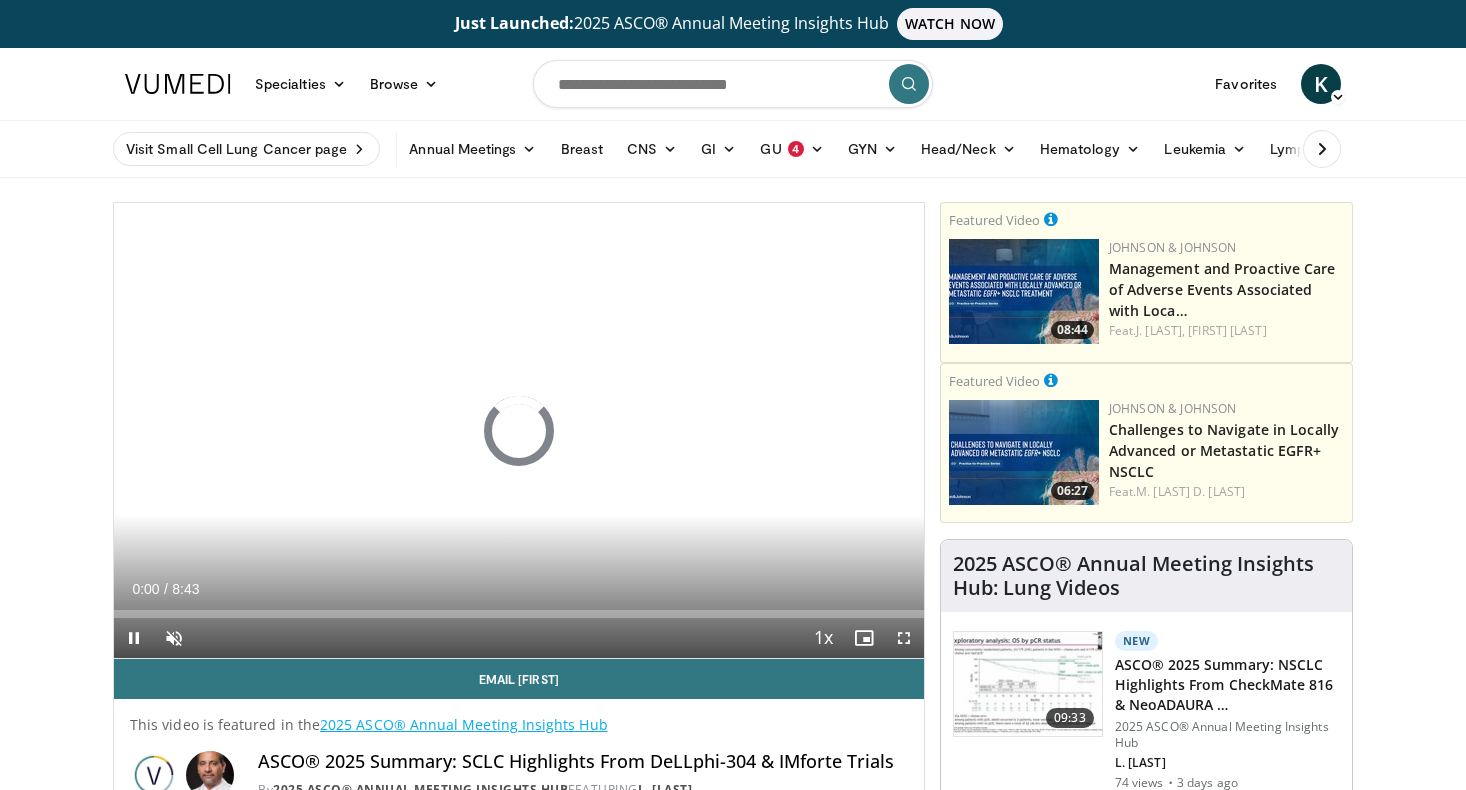 scroll, scrollTop: 0, scrollLeft: 0, axis: both 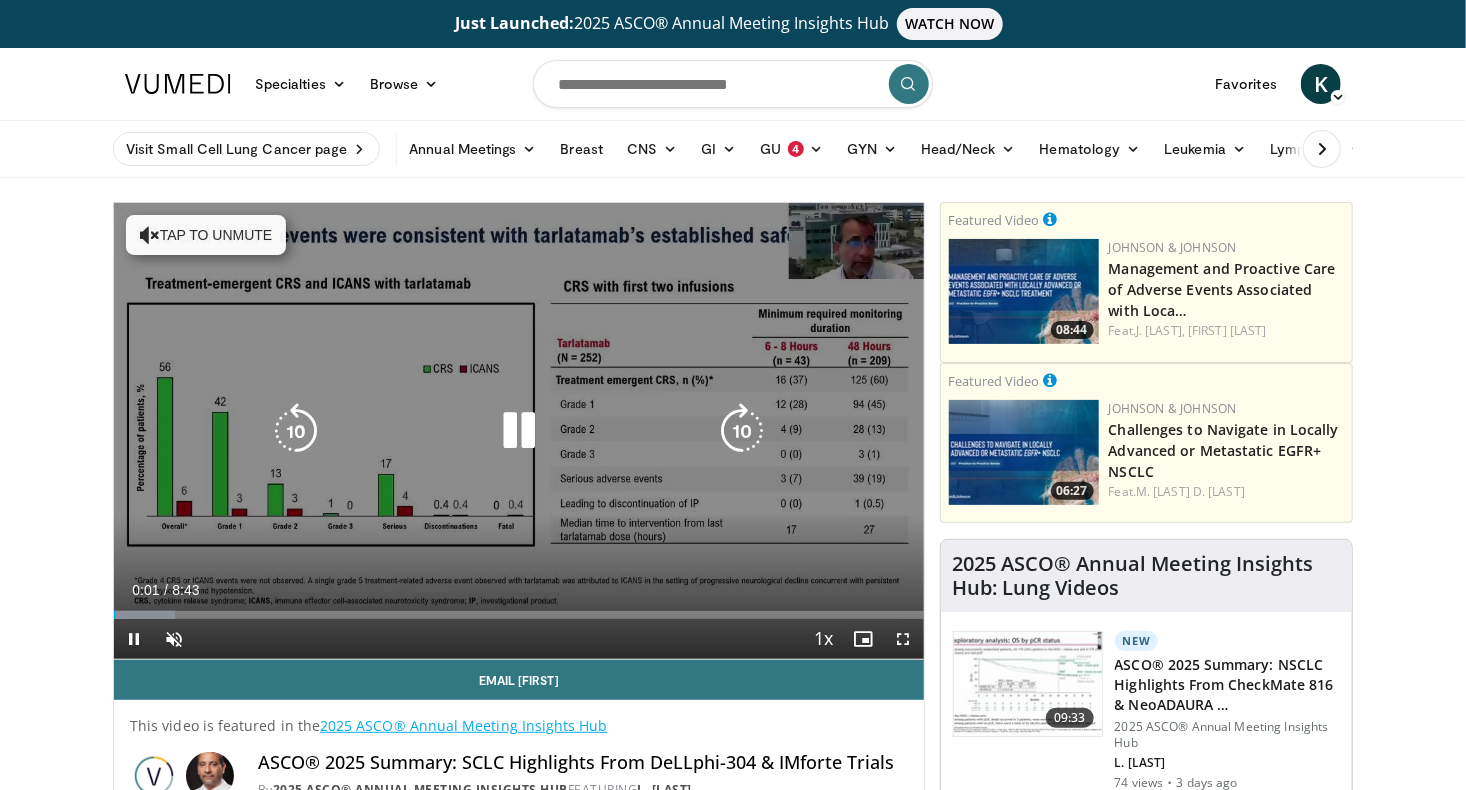 click at bounding box center (150, 235) 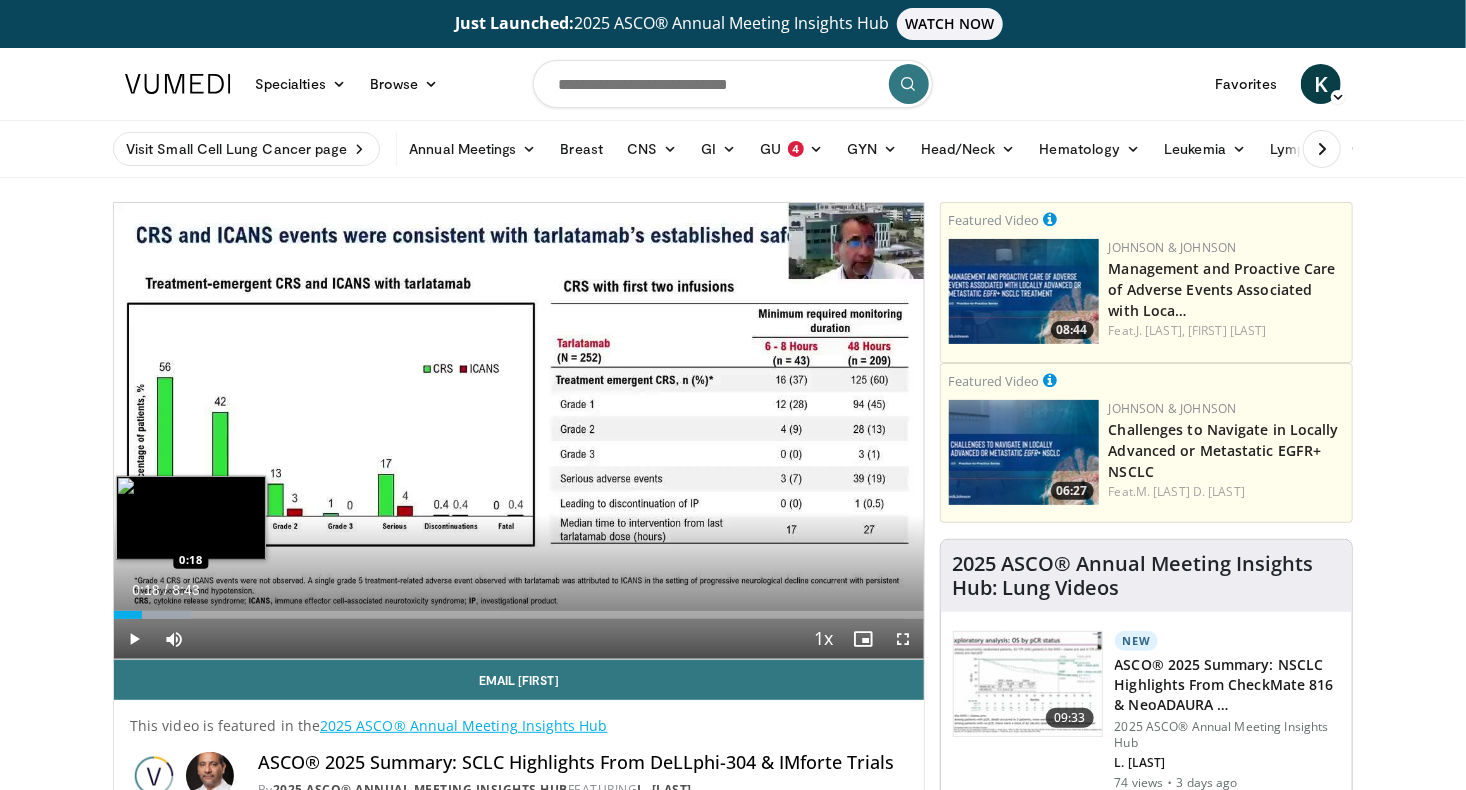 click at bounding box center (152, 615) 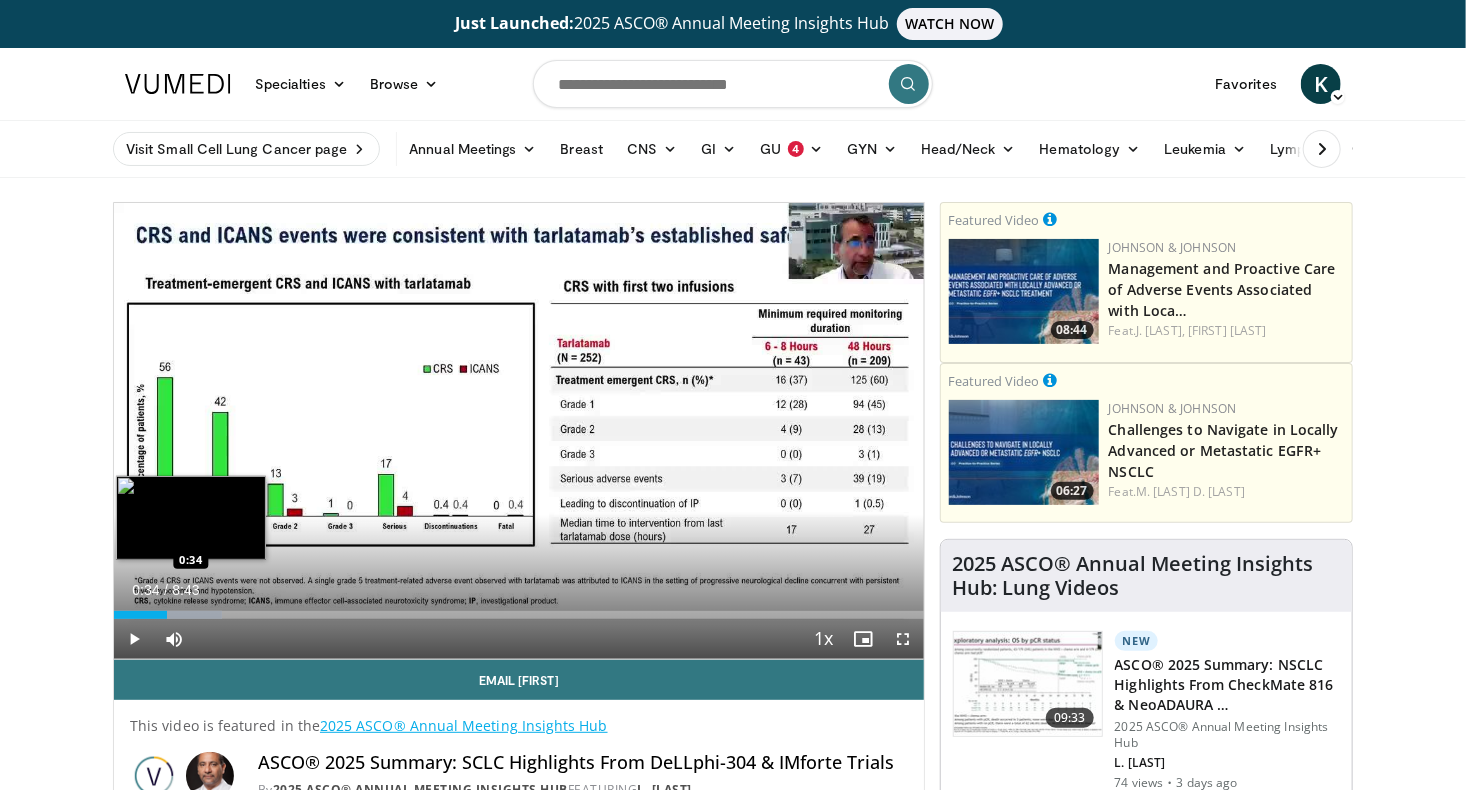 click at bounding box center [168, 615] 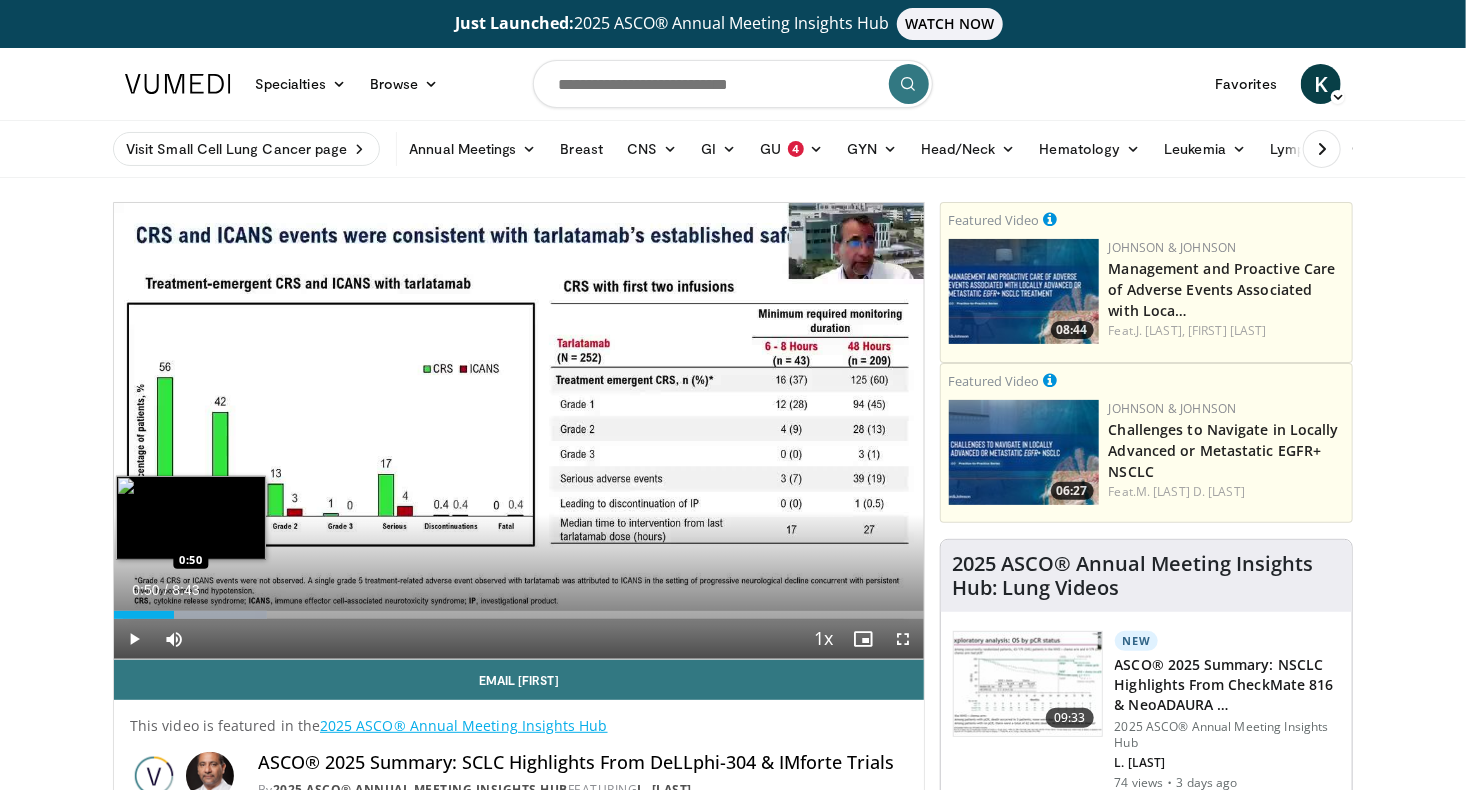 click at bounding box center [195, 615] 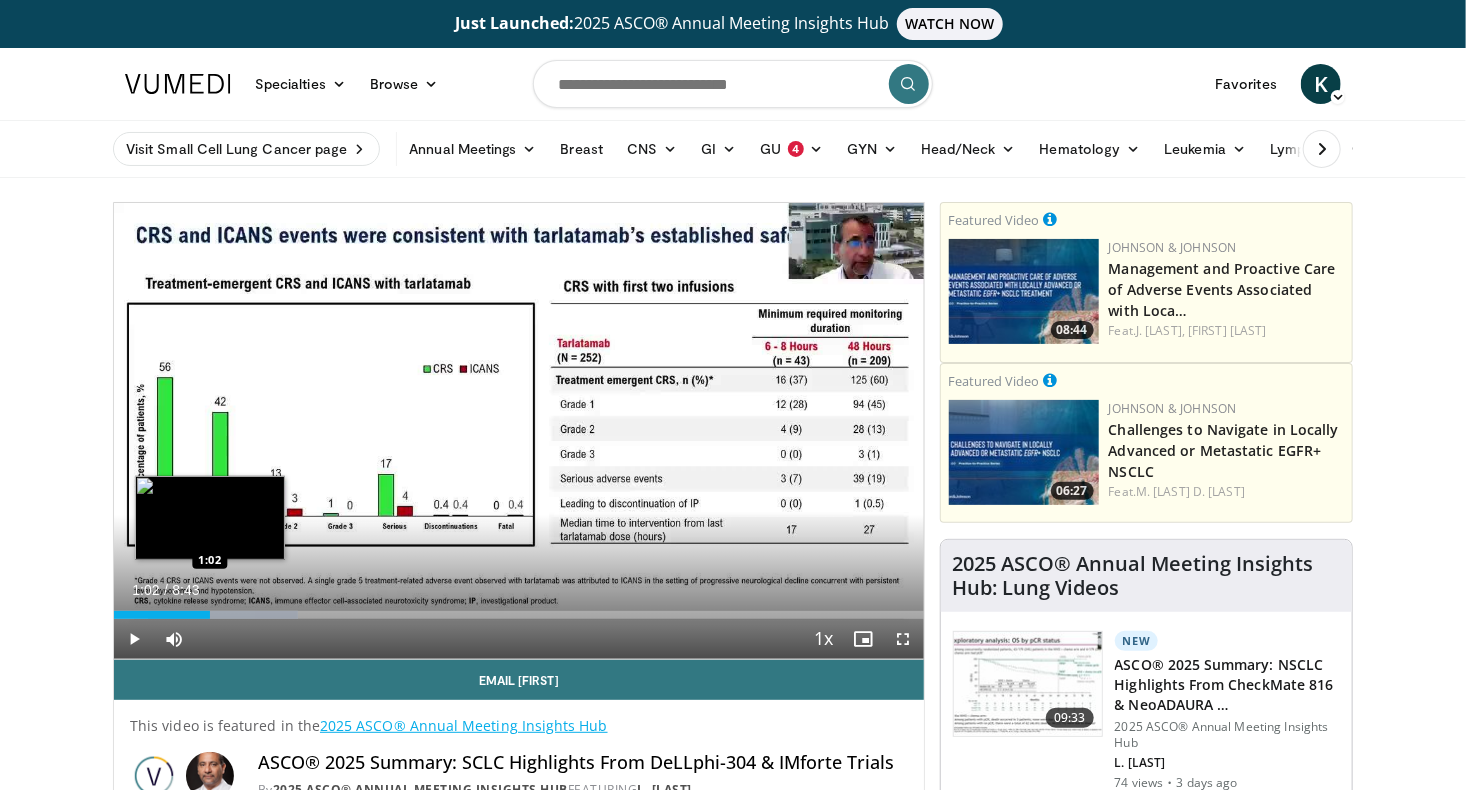 click on "Loaded :  22.72% 1:02 1:02" at bounding box center [519, 615] 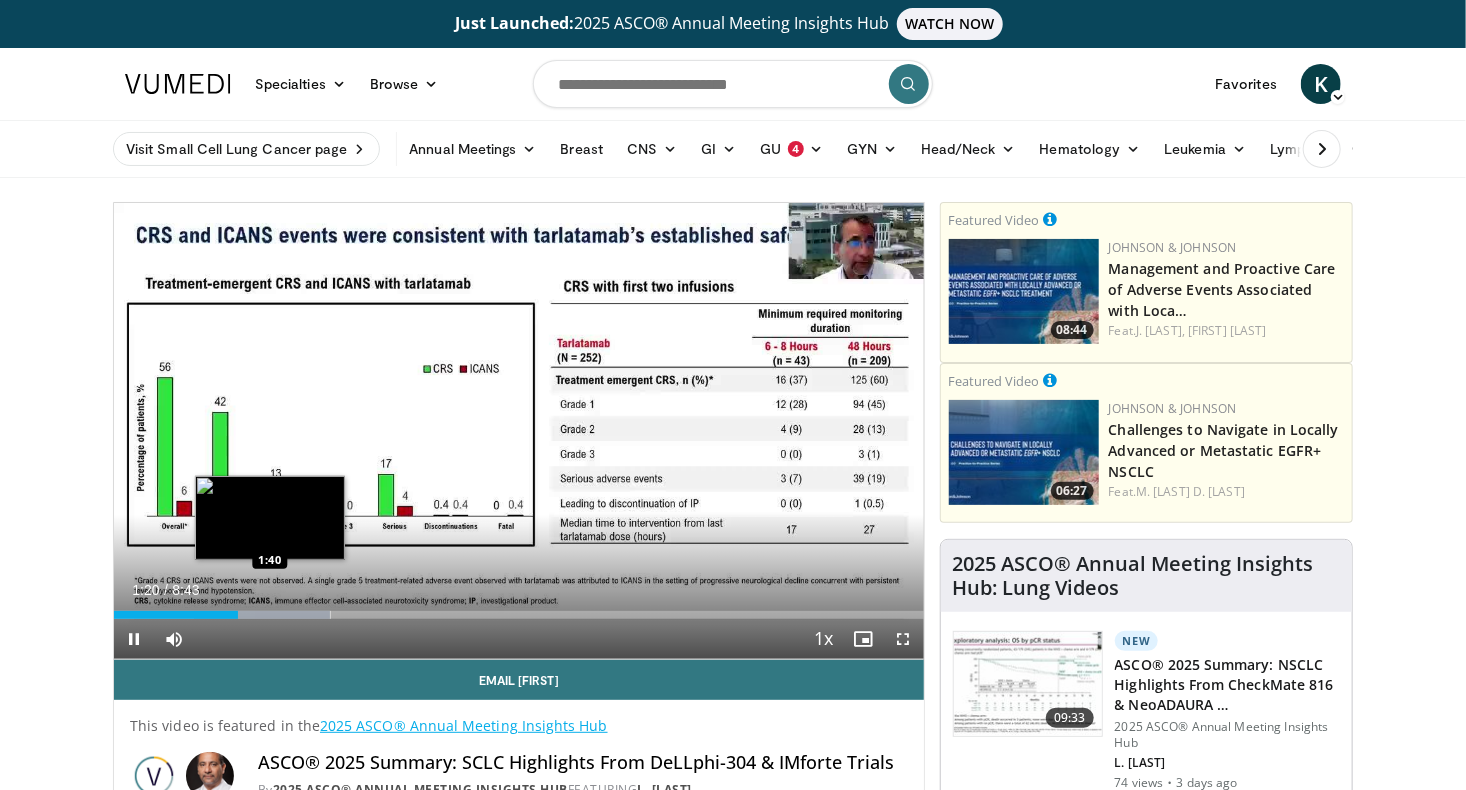 click at bounding box center [262, 615] 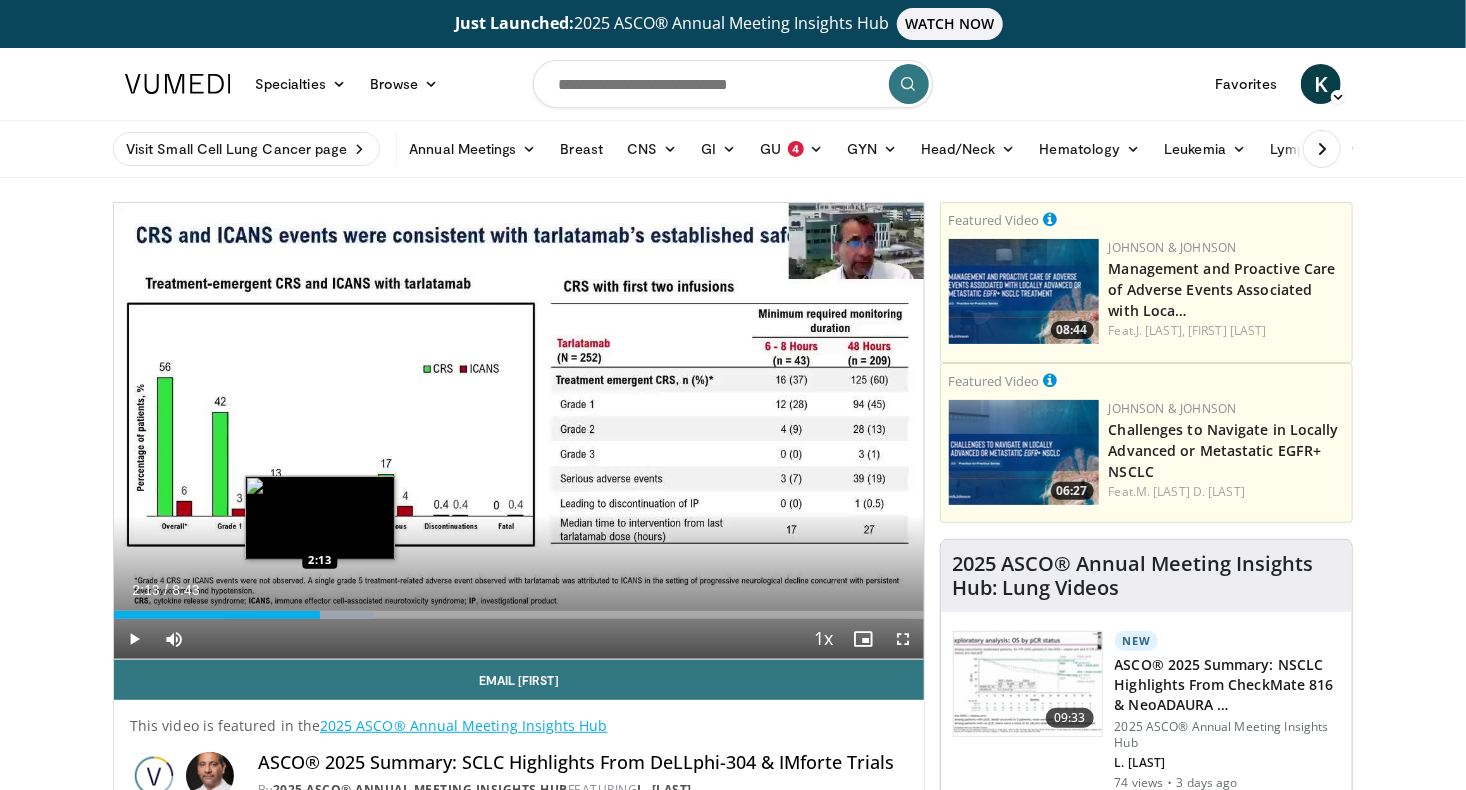 click at bounding box center [299, 615] 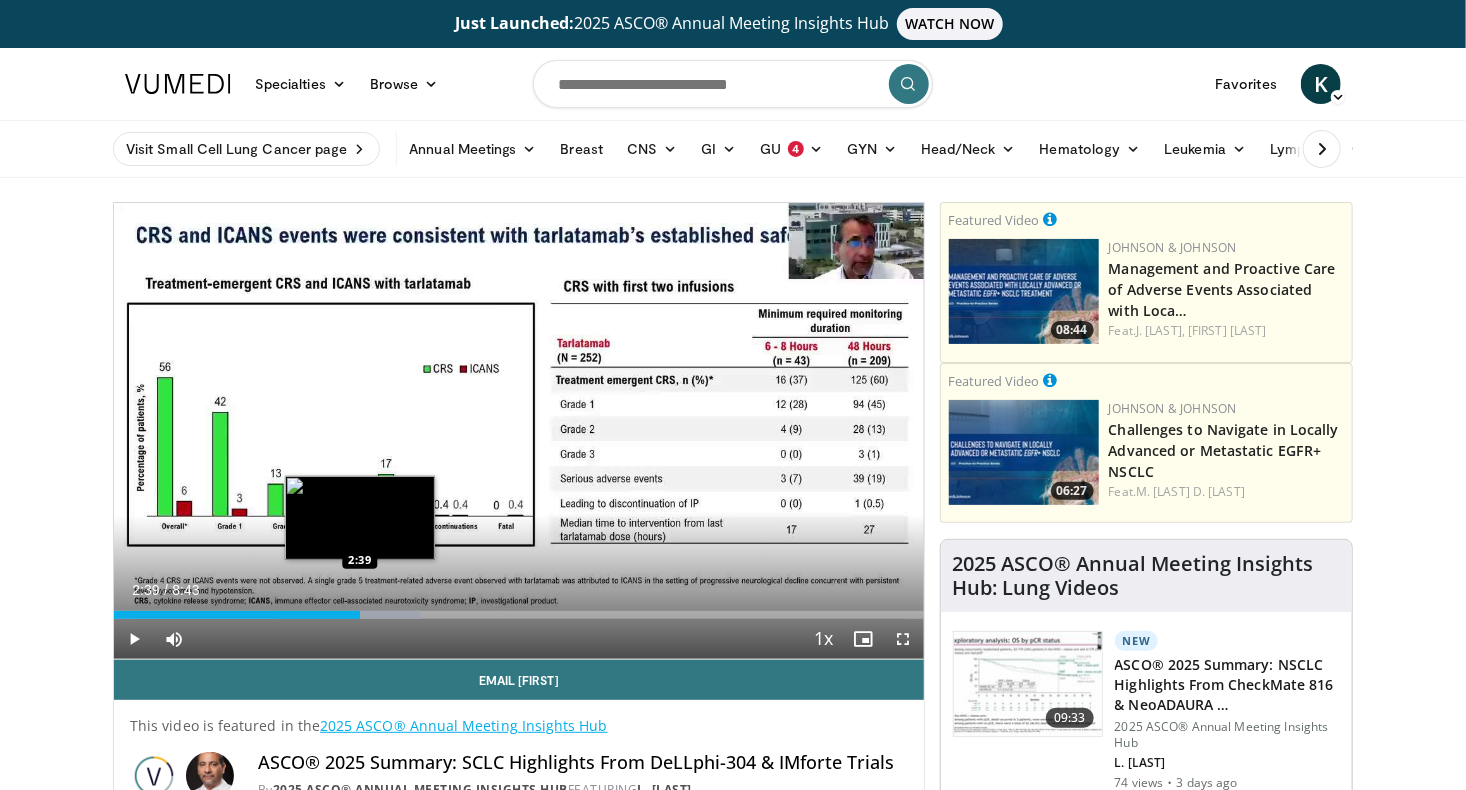 click on "Loaded :  37.88% 2:39 2:39" at bounding box center [519, 615] 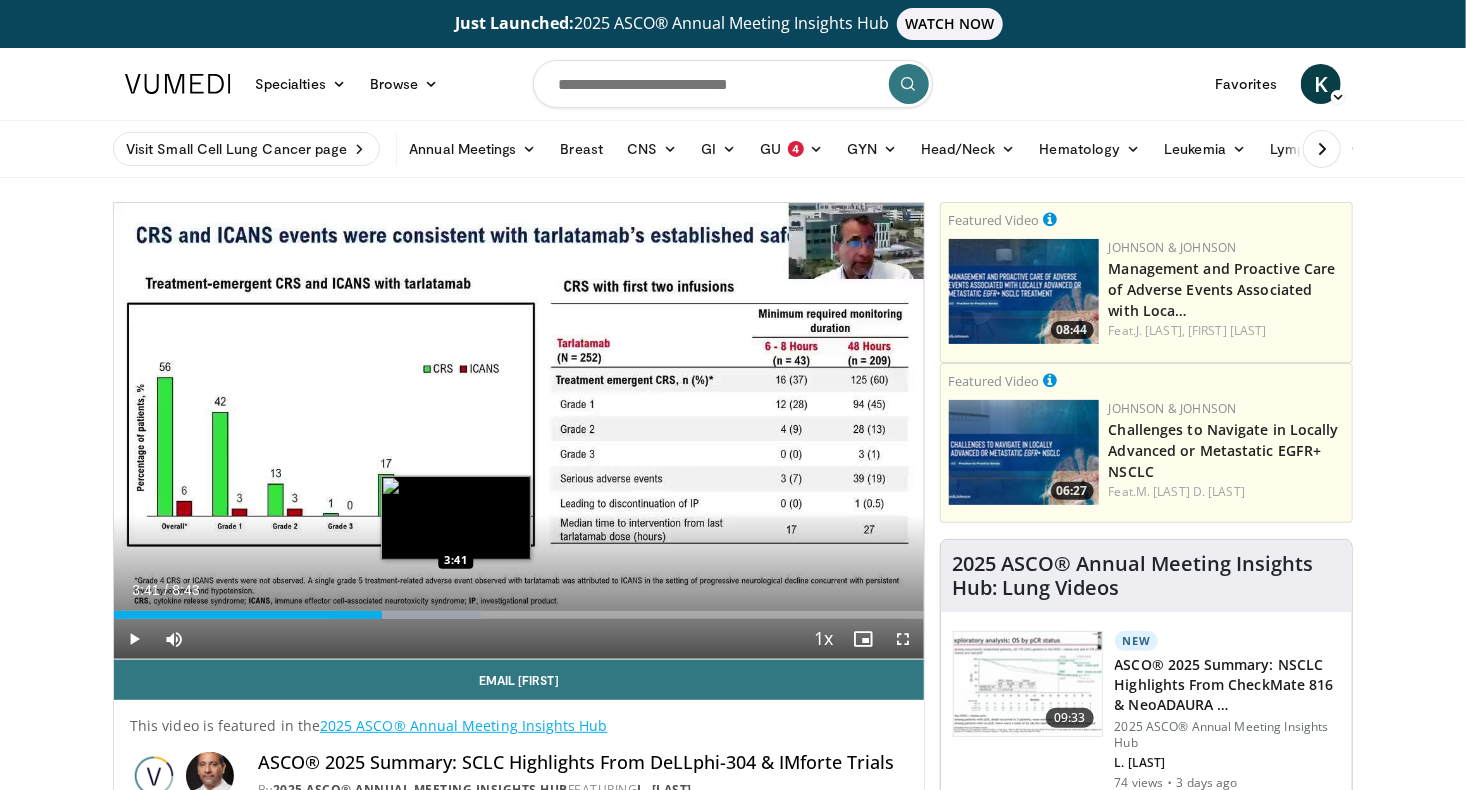 click at bounding box center [408, 615] 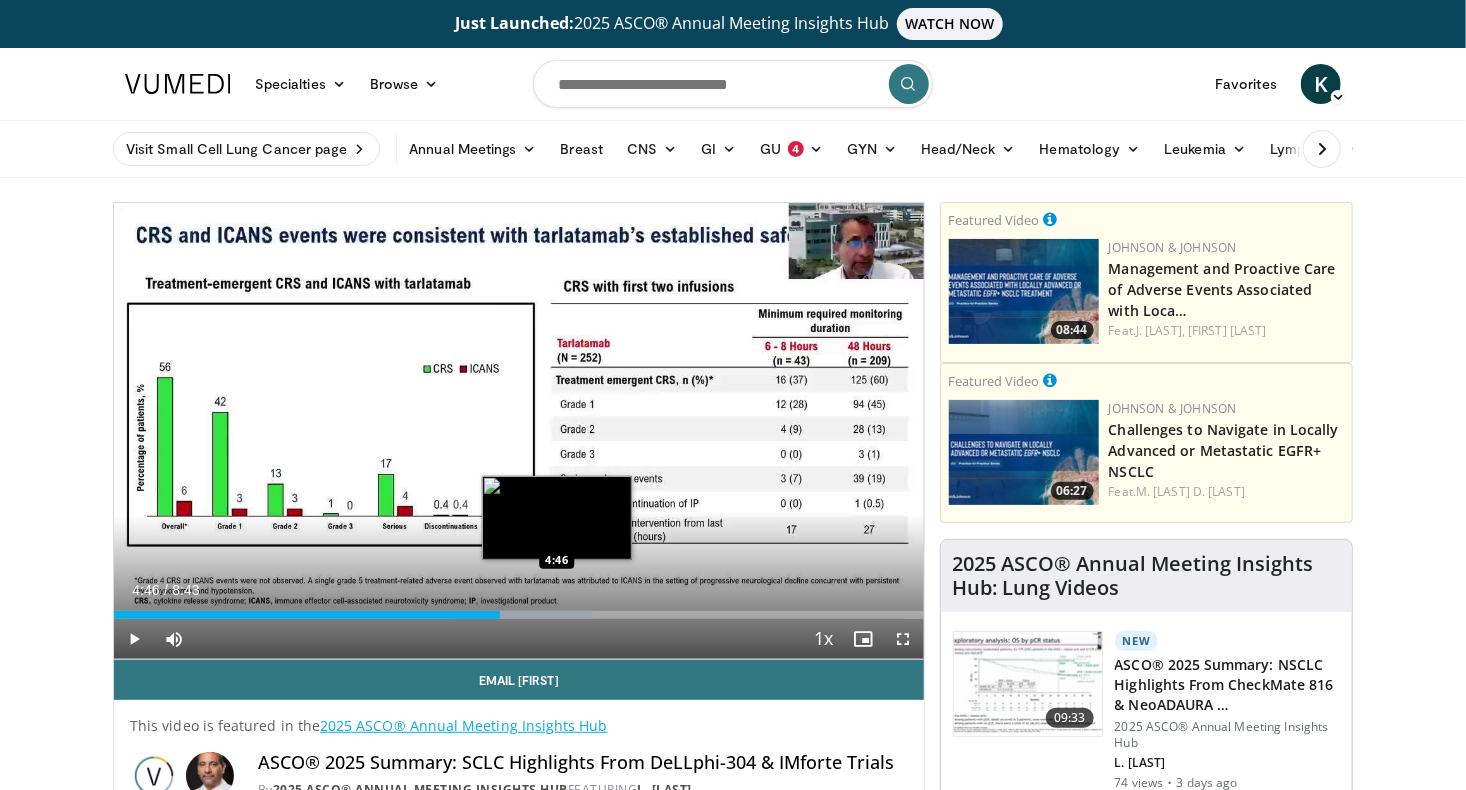 click at bounding box center [522, 615] 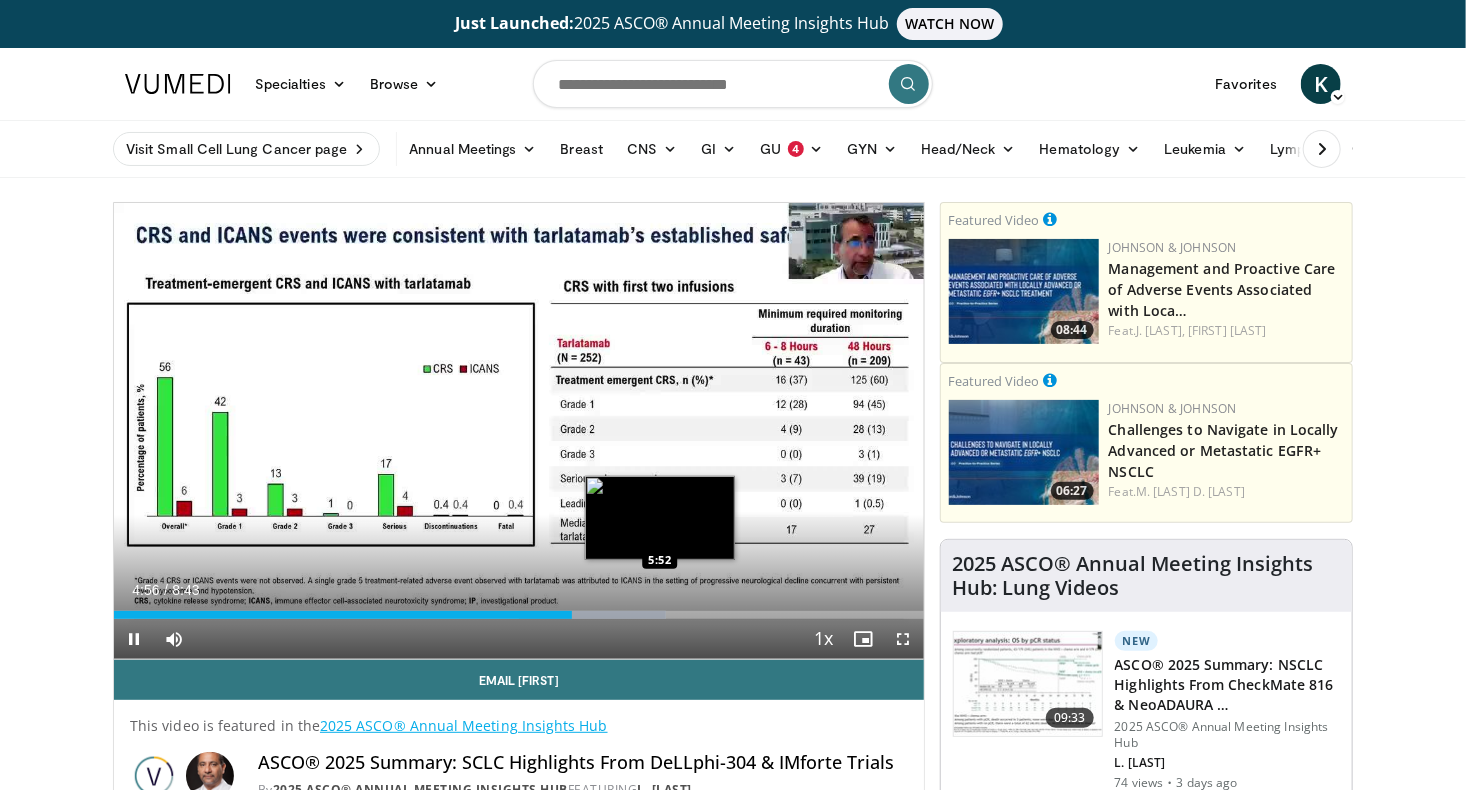 click on "Loaded :  68.19% 4:56 5:52" at bounding box center (519, 615) 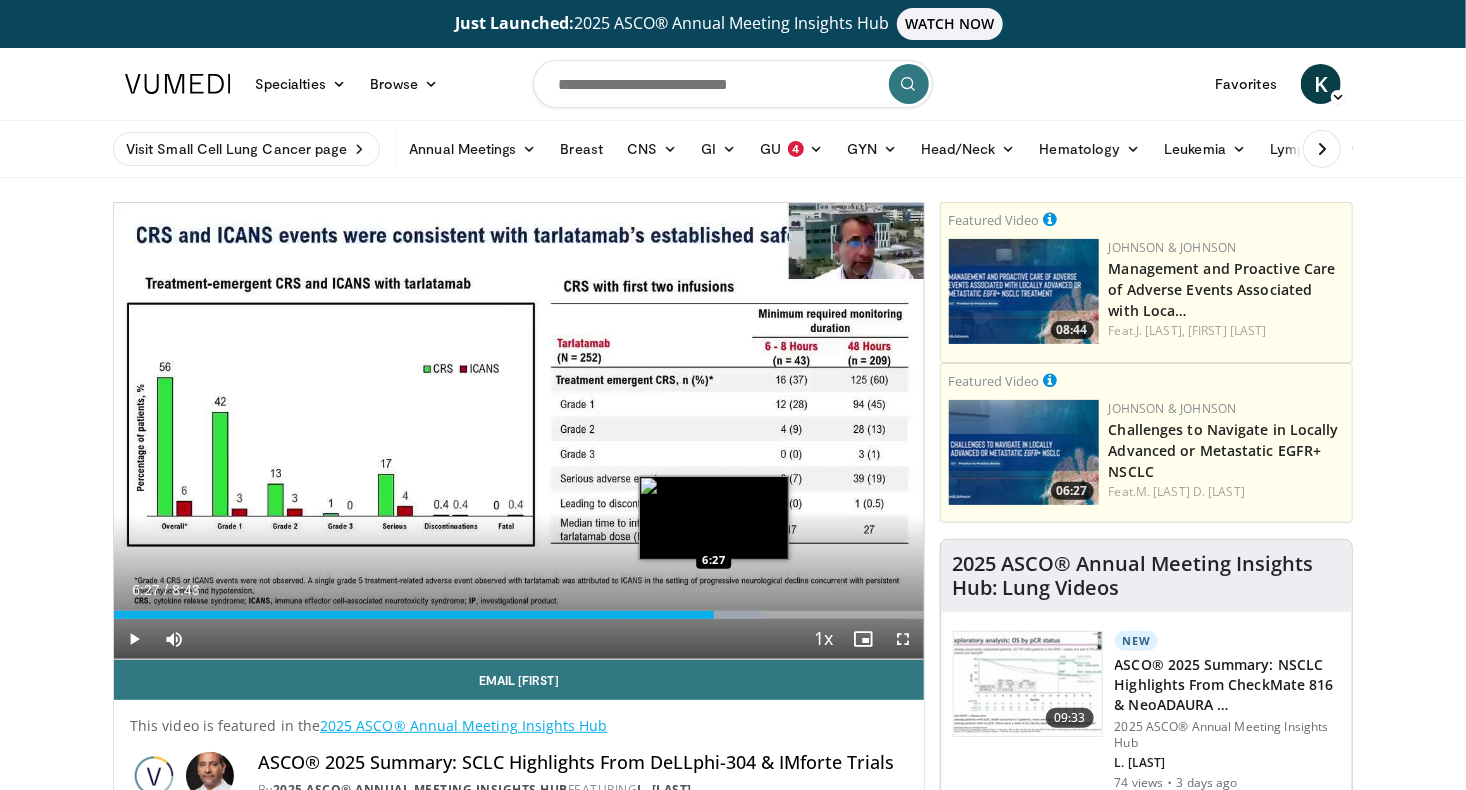 click on "Loaded :  80.21% 6:27 6:27" at bounding box center [519, 609] 